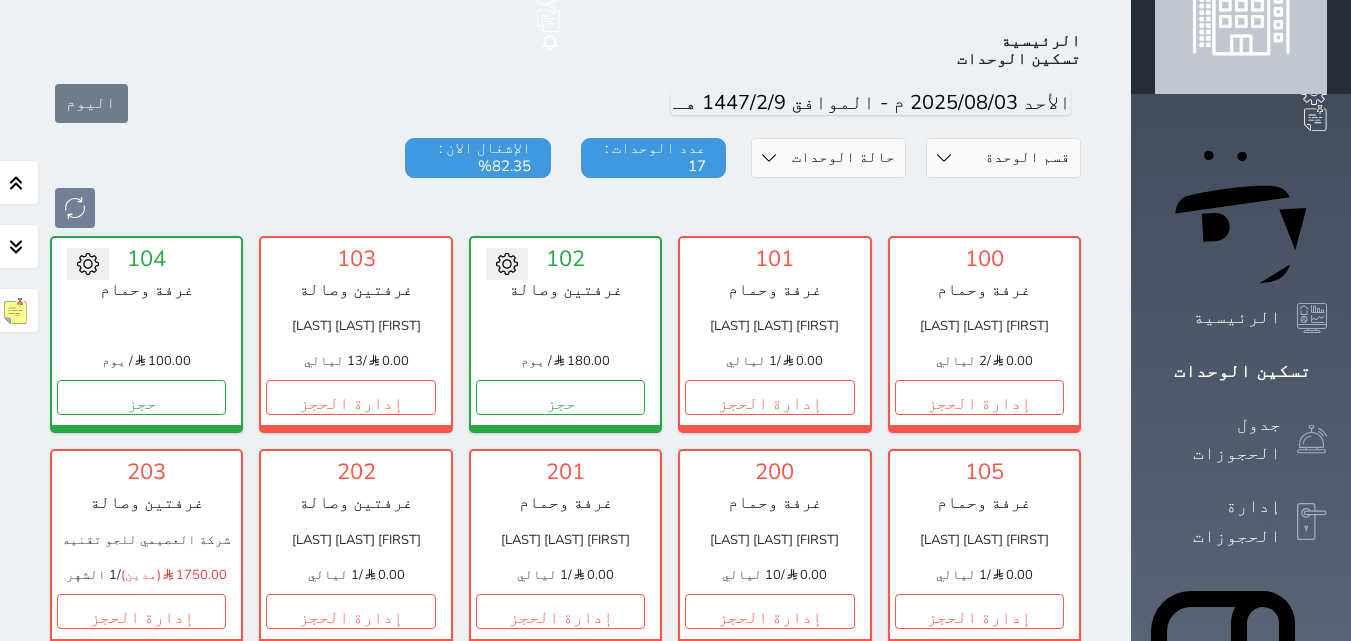 scroll, scrollTop: 78, scrollLeft: 0, axis: vertical 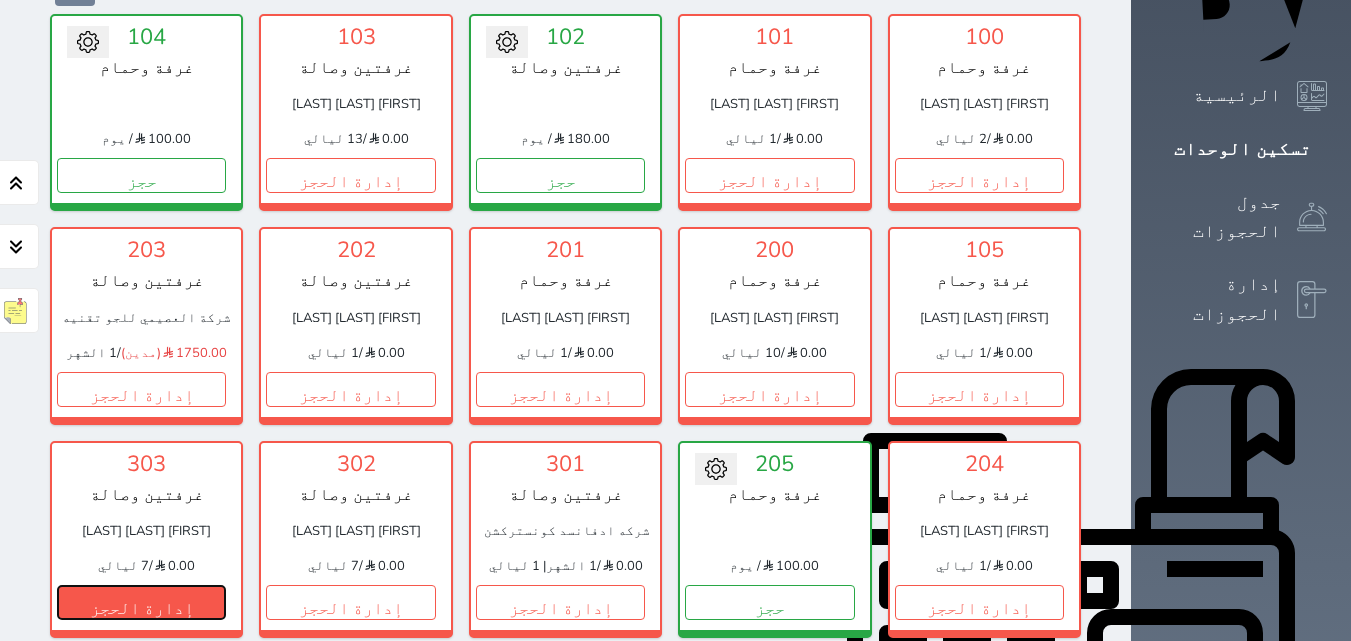 click on "إدارة الحجز" at bounding box center (141, 602) 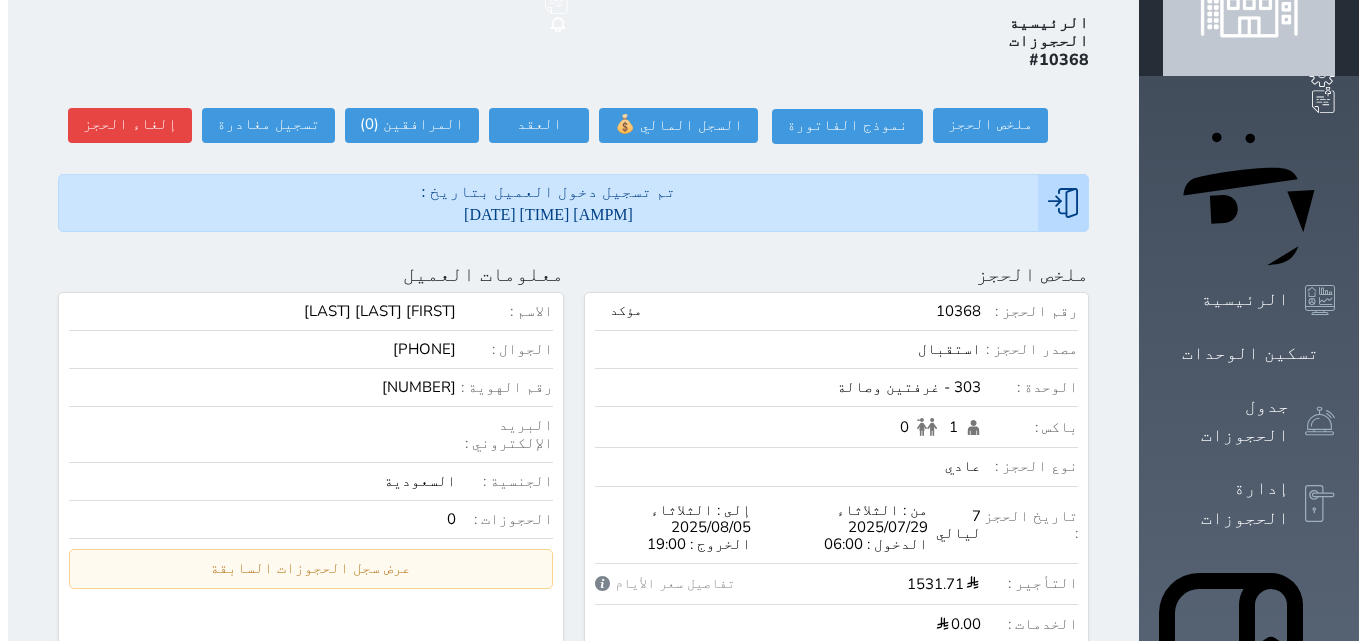 scroll, scrollTop: 0, scrollLeft: 0, axis: both 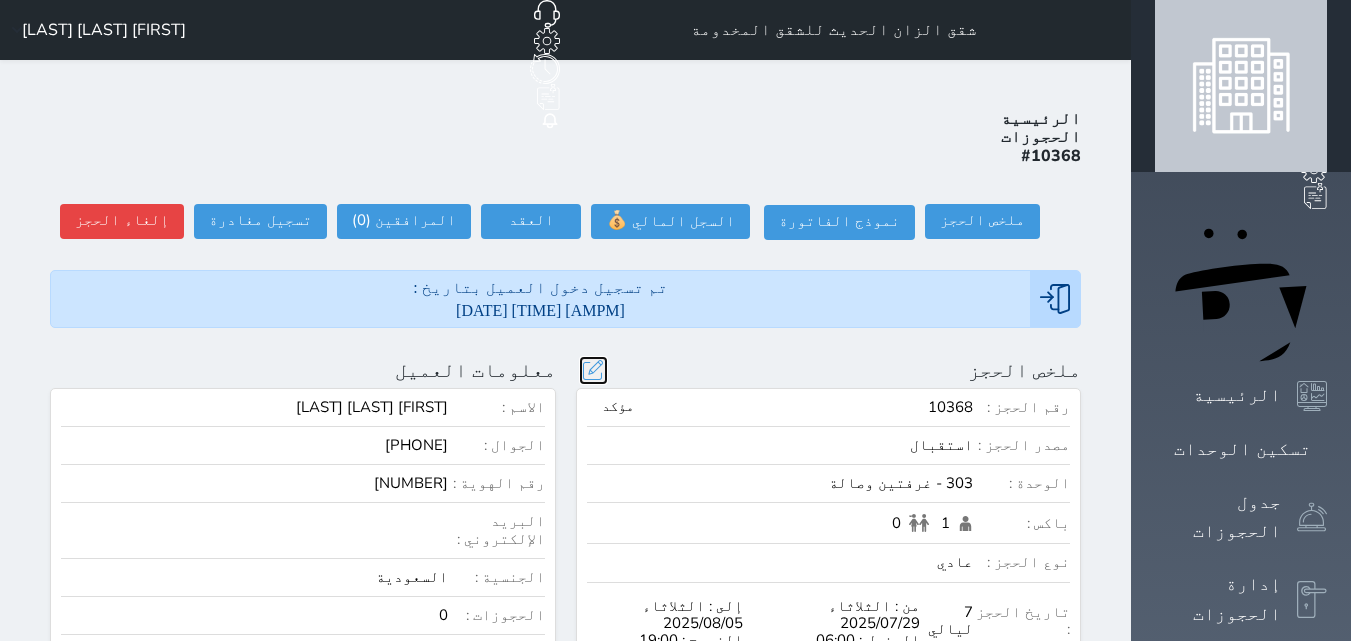 click at bounding box center [593, 370] 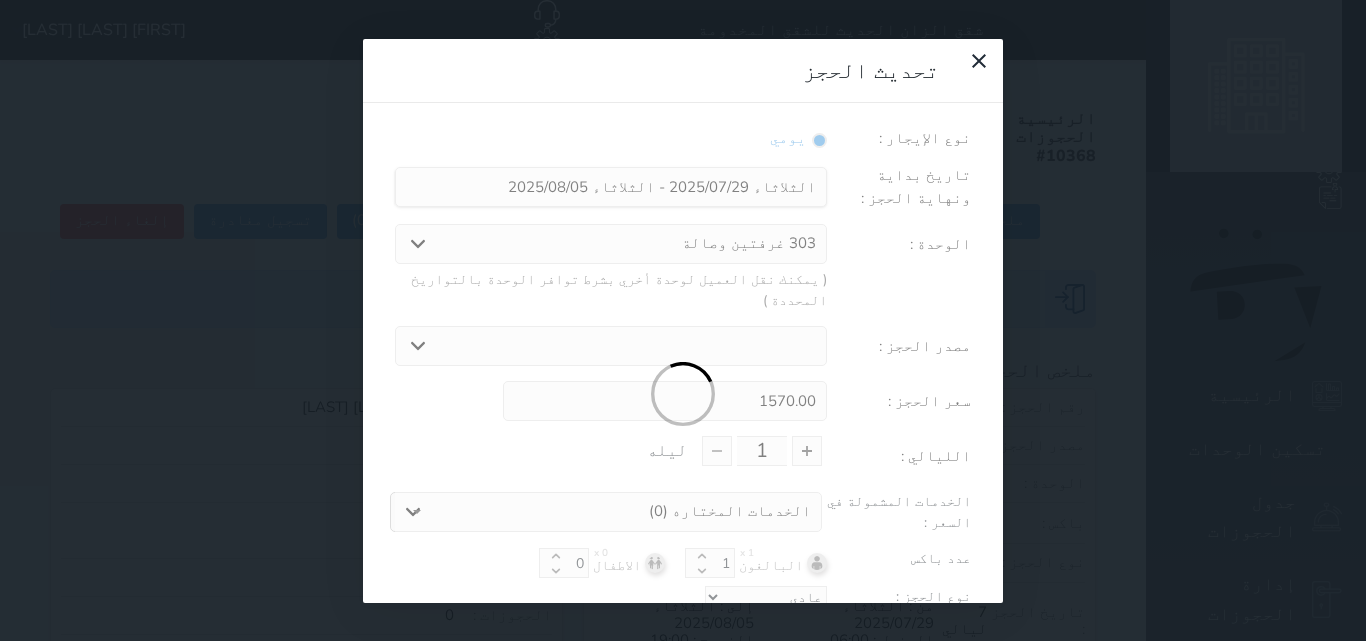 select 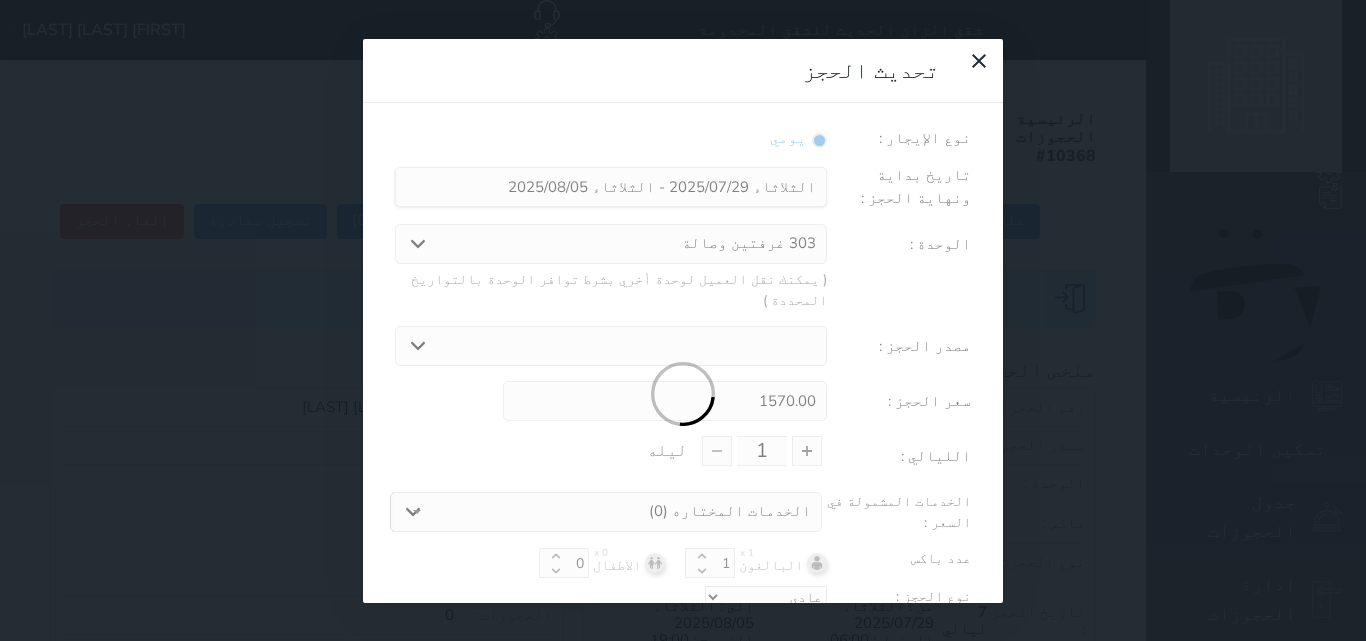 type on "7" 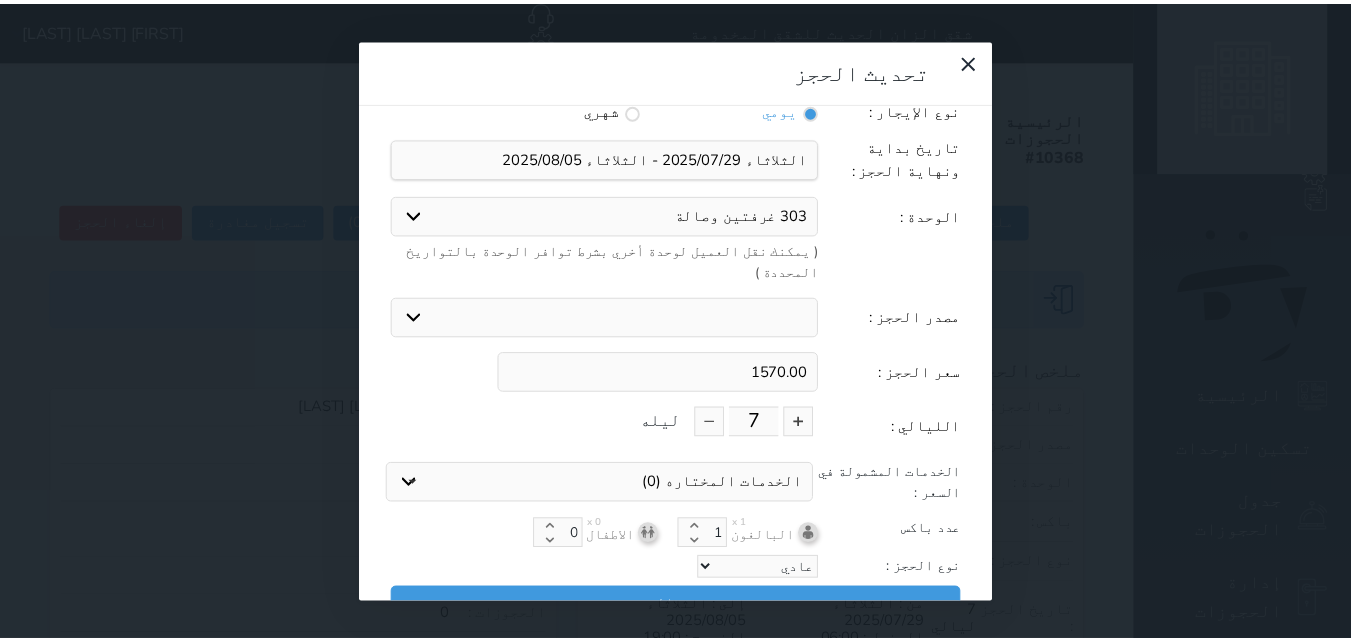 scroll, scrollTop: 45, scrollLeft: 0, axis: vertical 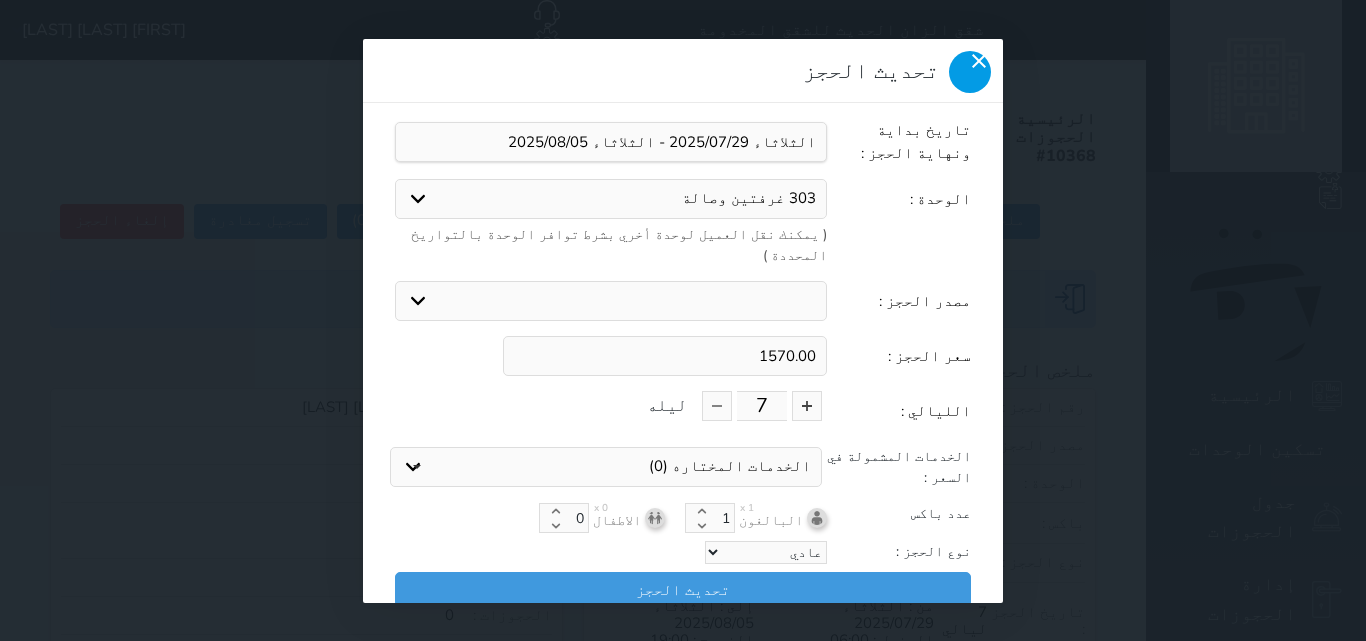 click 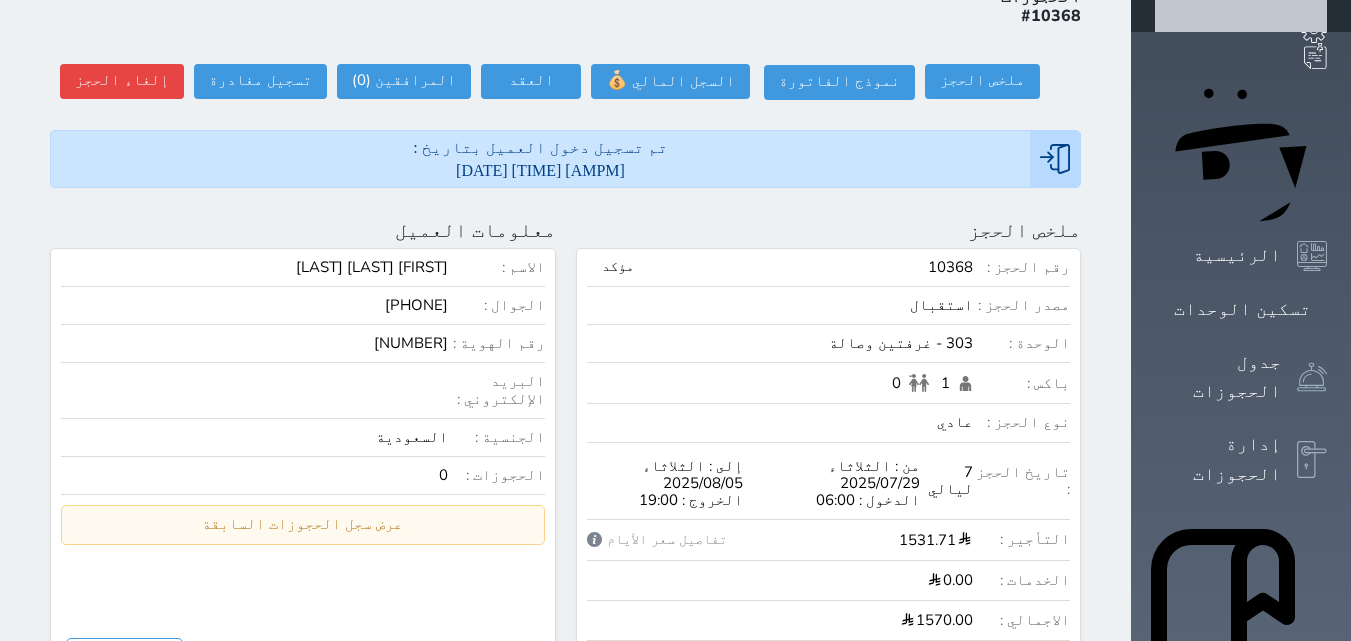 scroll, scrollTop: 0, scrollLeft: 0, axis: both 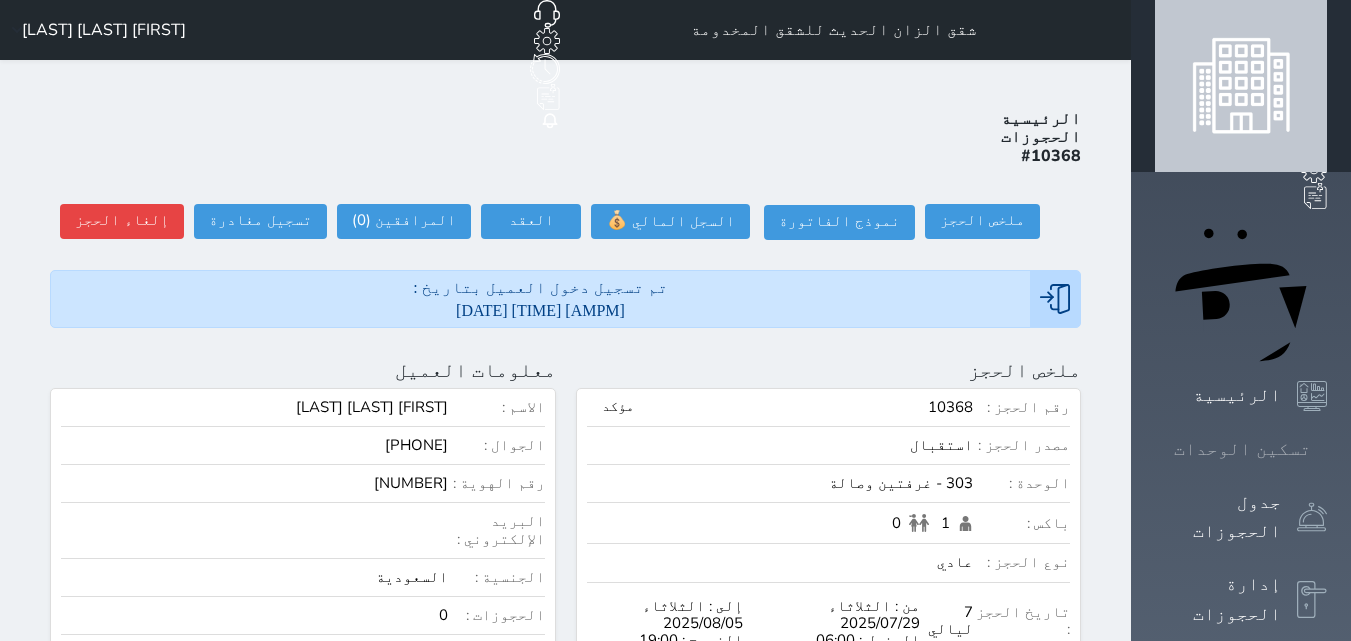 click on "تسكين الوحدات" at bounding box center (1242, 449) 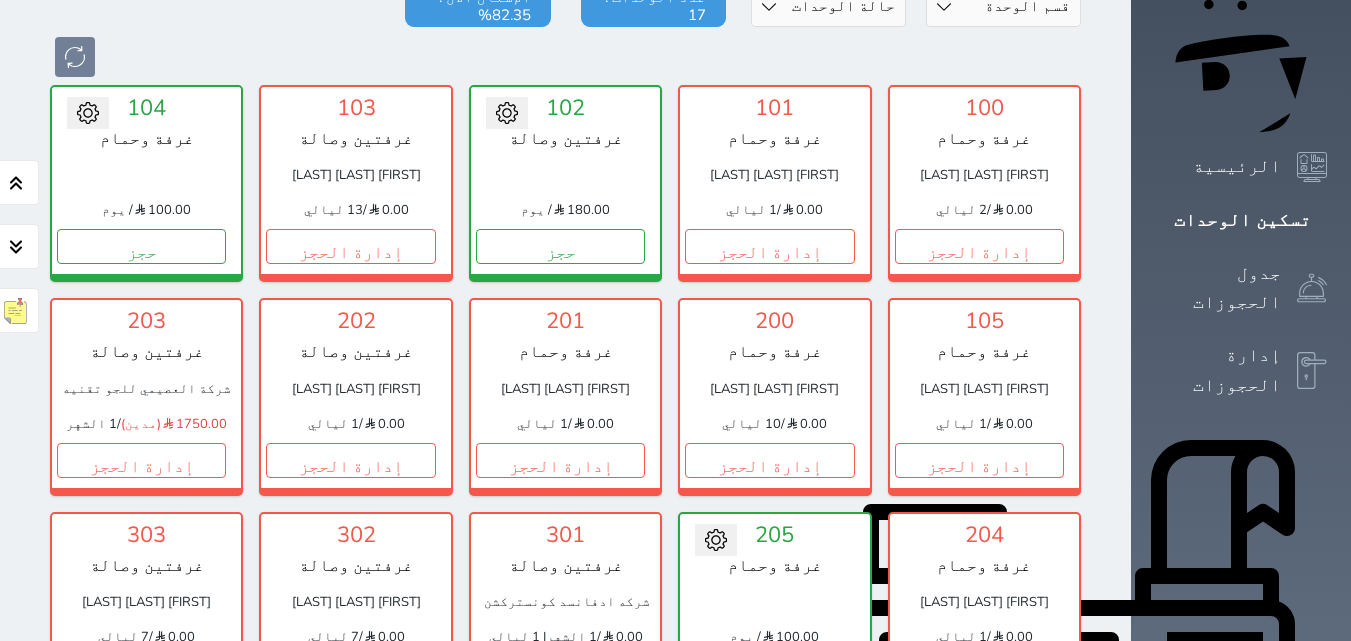 scroll, scrollTop: 278, scrollLeft: 0, axis: vertical 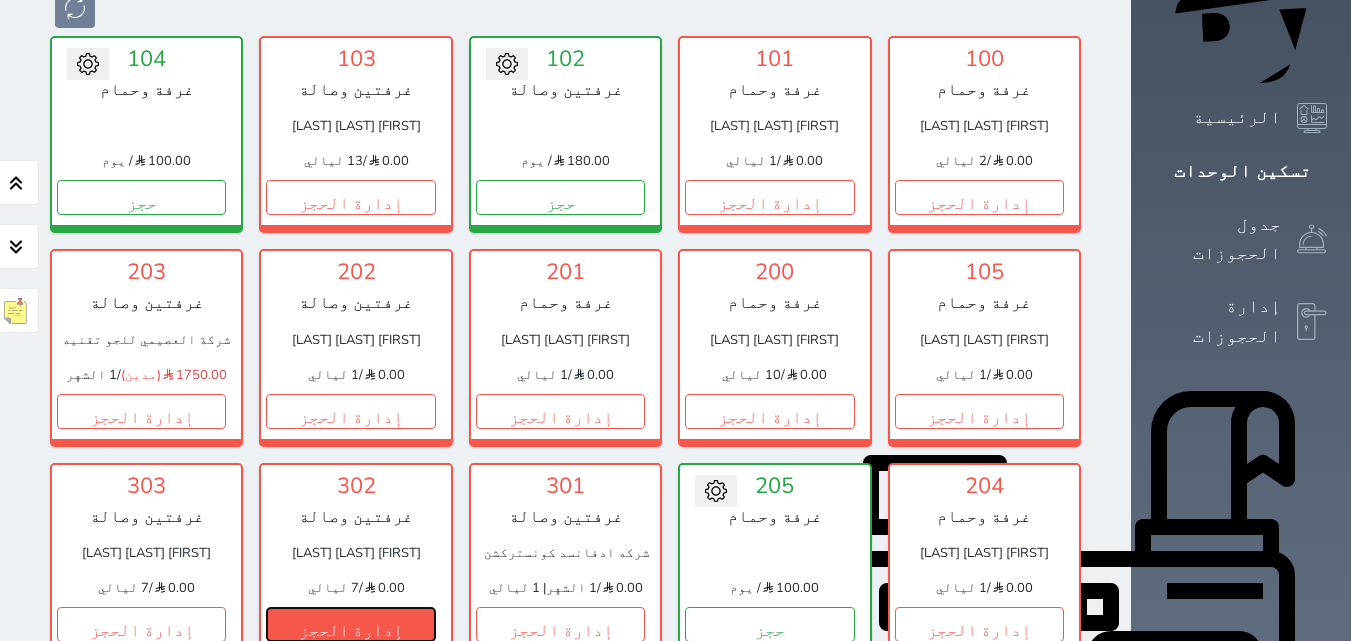click on "إدارة الحجز" at bounding box center (350, 624) 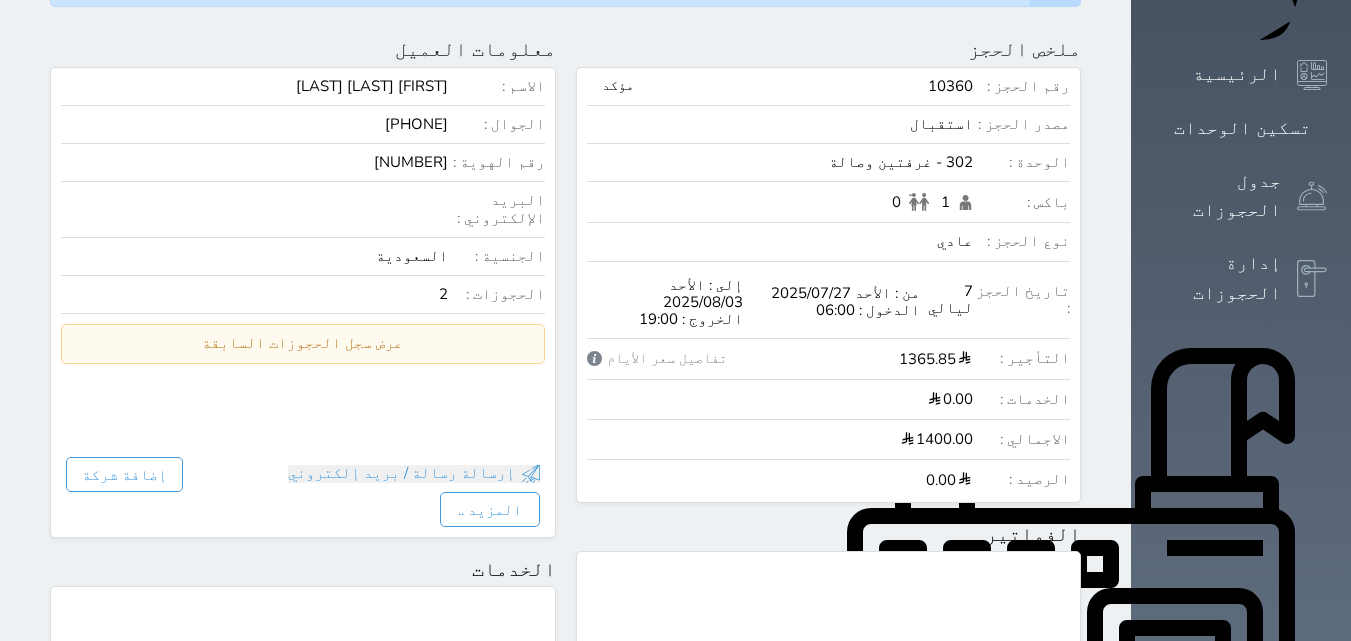 scroll, scrollTop: 0, scrollLeft: 0, axis: both 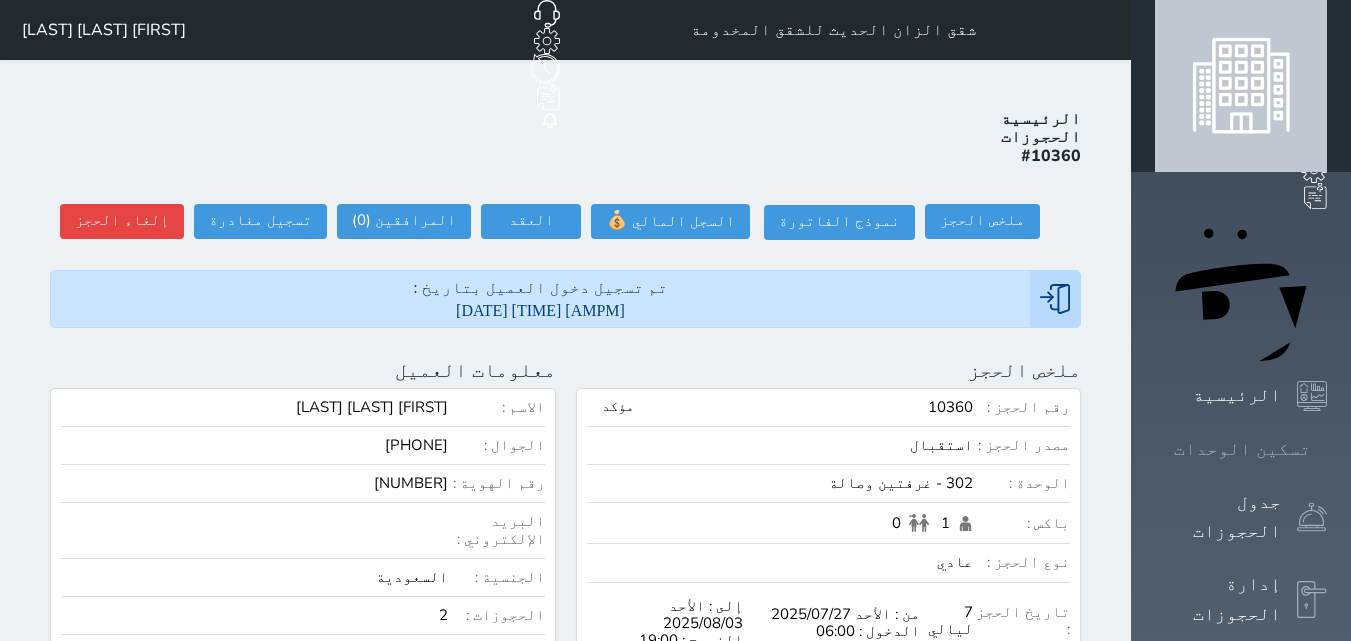 click on "تسكين الوحدات" at bounding box center [1242, 449] 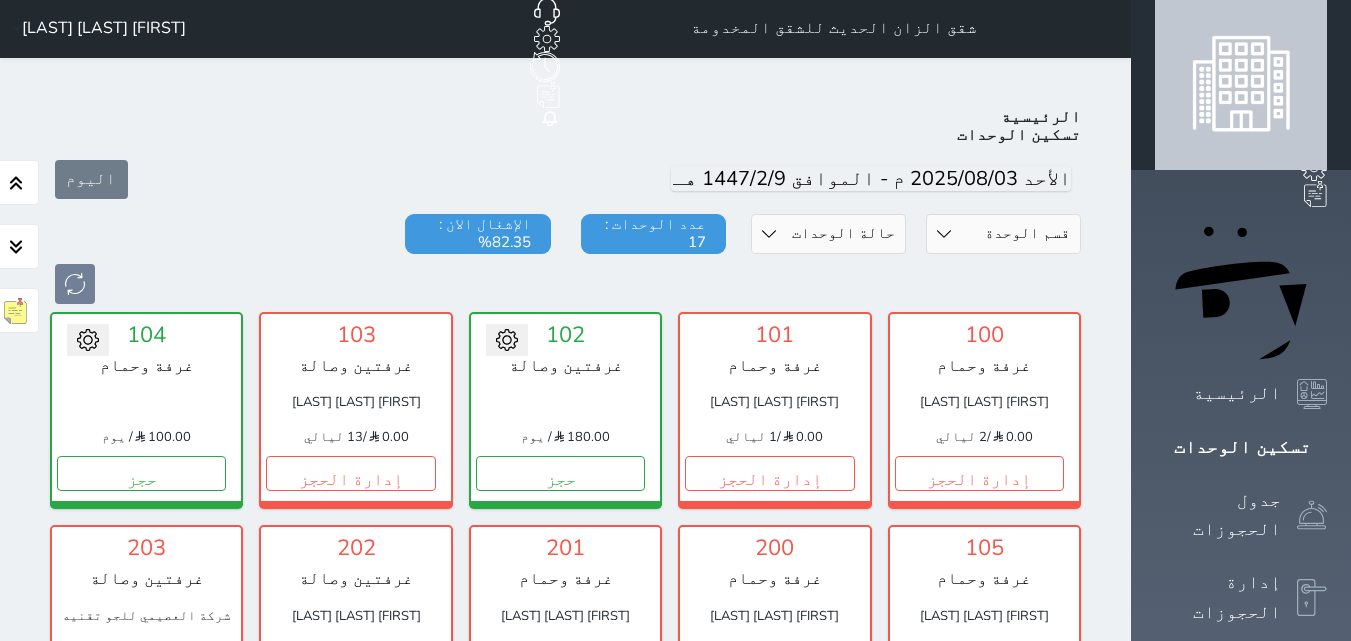 scroll, scrollTop: 0, scrollLeft: 0, axis: both 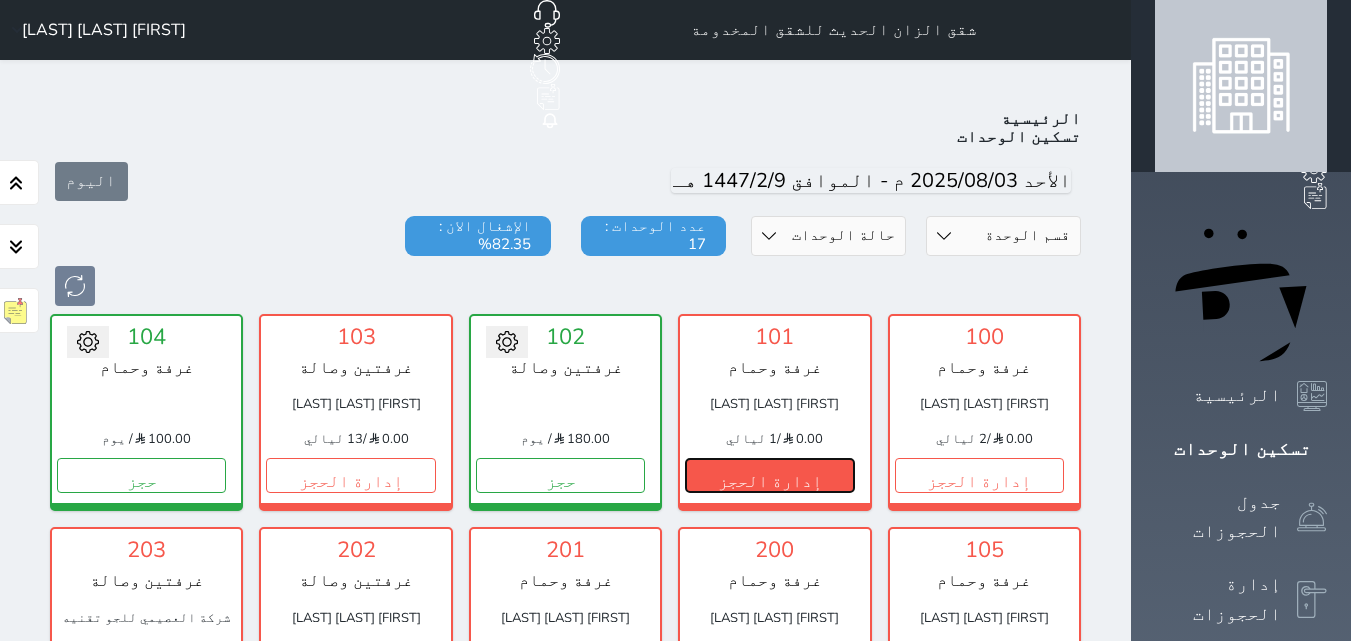 click on "إدارة الحجز" at bounding box center [769, 475] 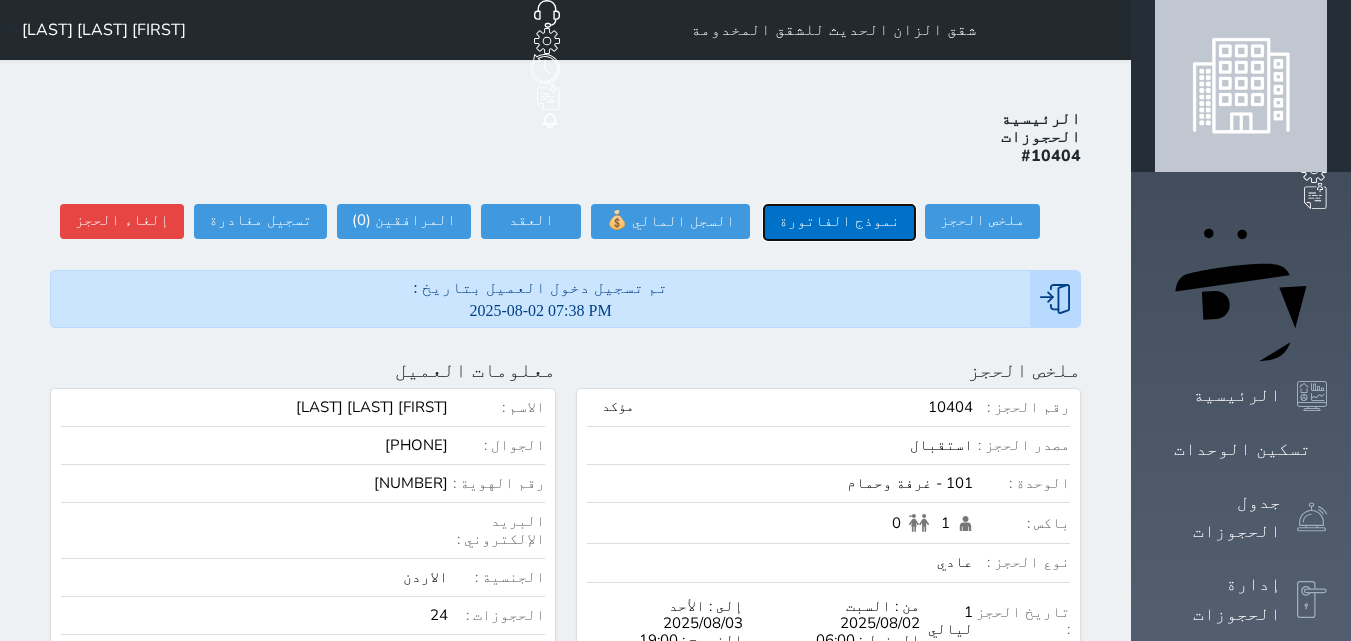 click on "نموذج الفاتورة" at bounding box center (839, 222) 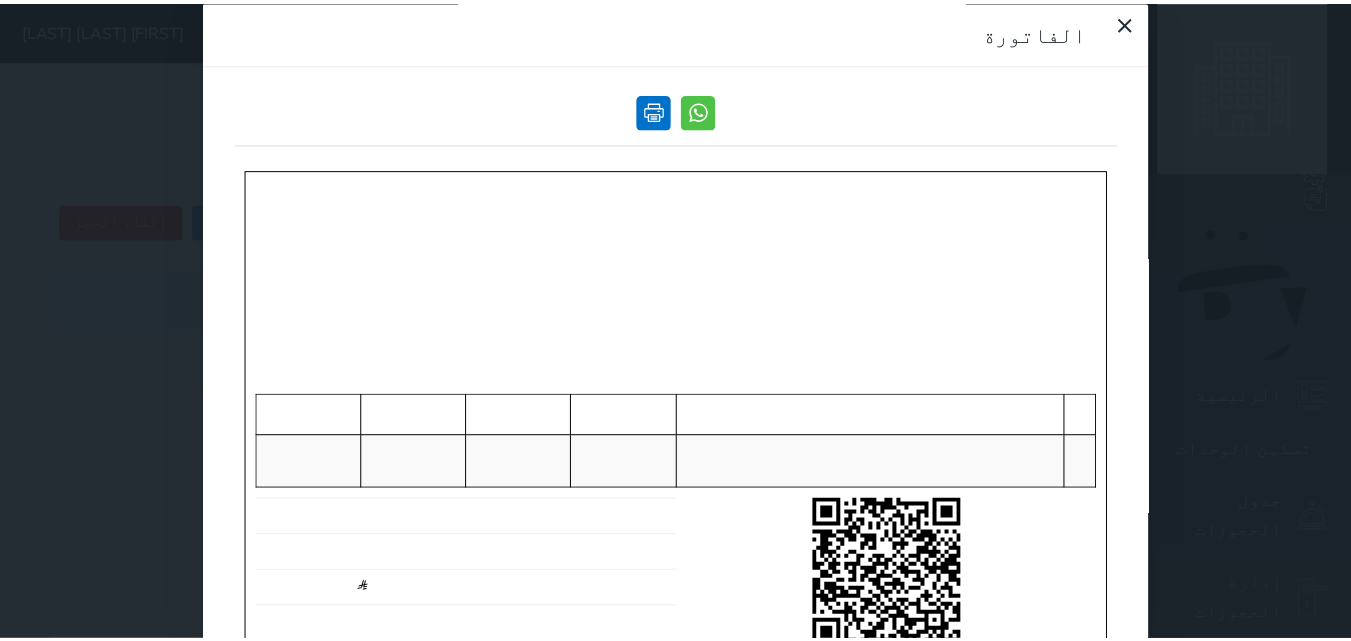 scroll, scrollTop: 0, scrollLeft: 0, axis: both 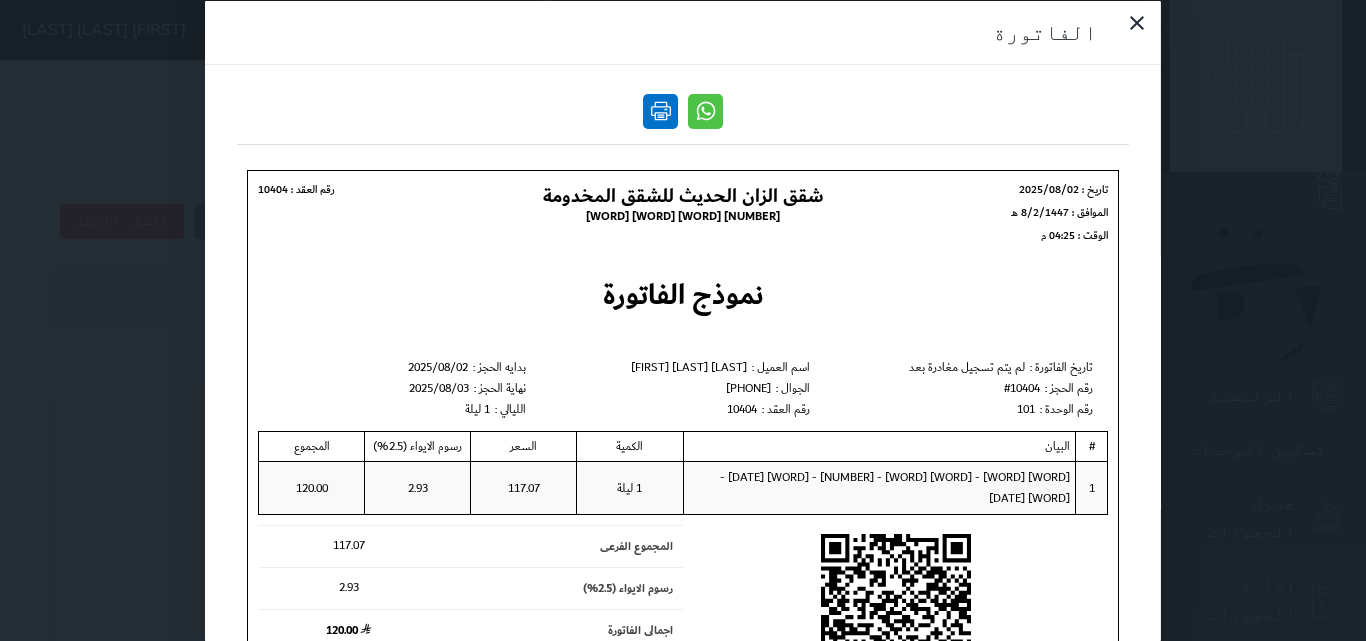 click at bounding box center (660, 110) 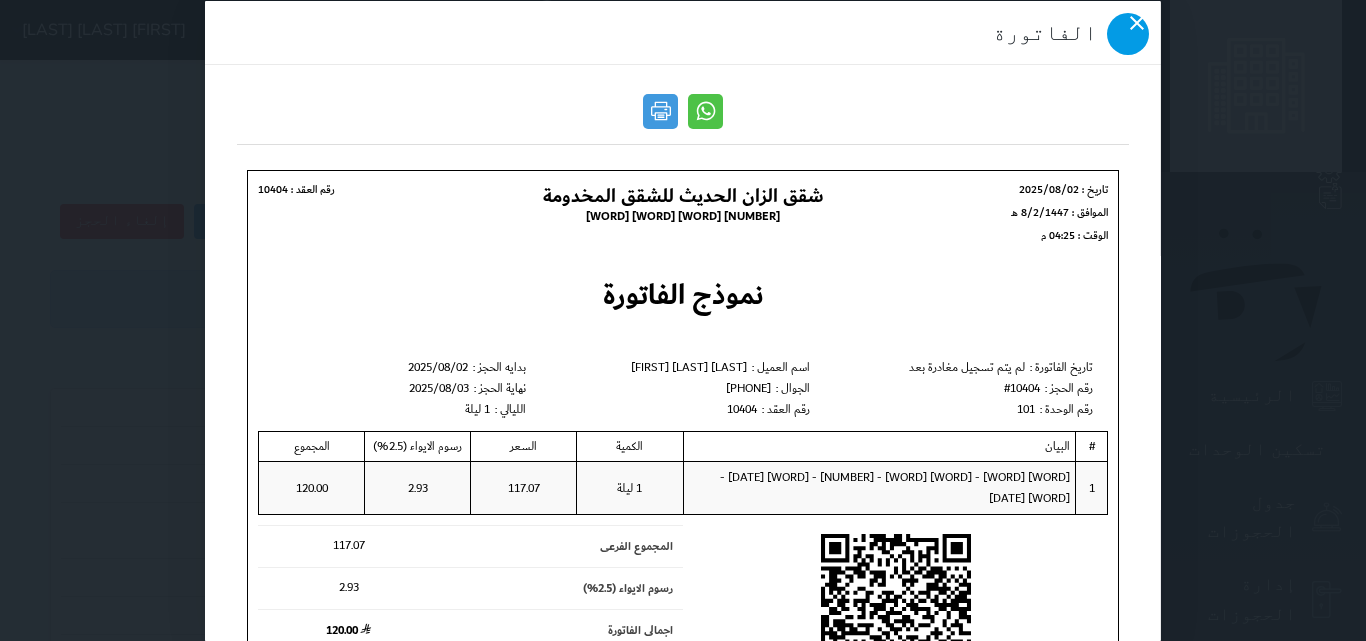 click 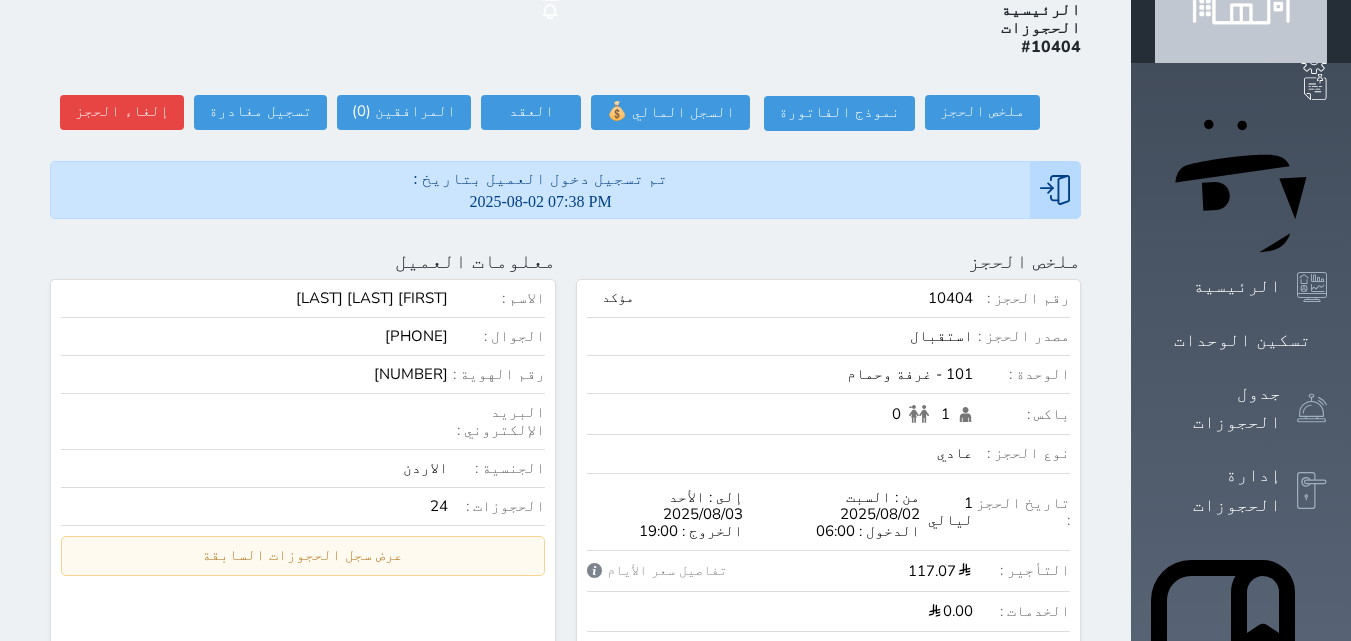 scroll, scrollTop: 0, scrollLeft: 0, axis: both 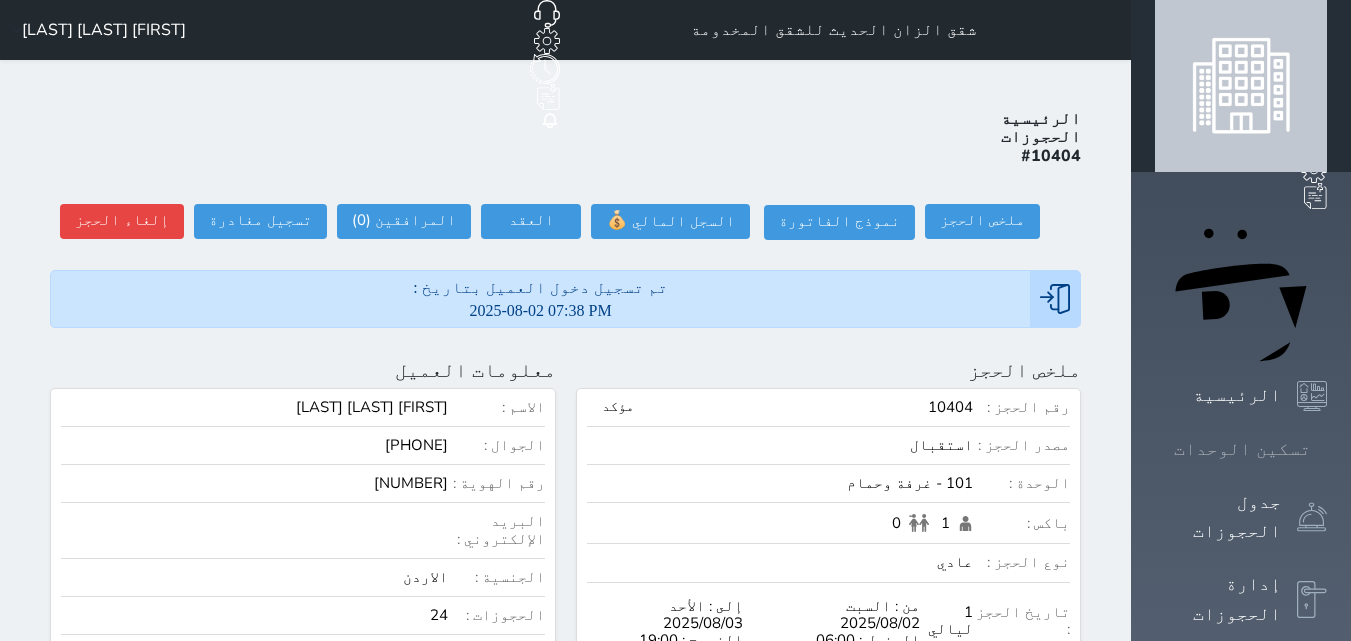 click 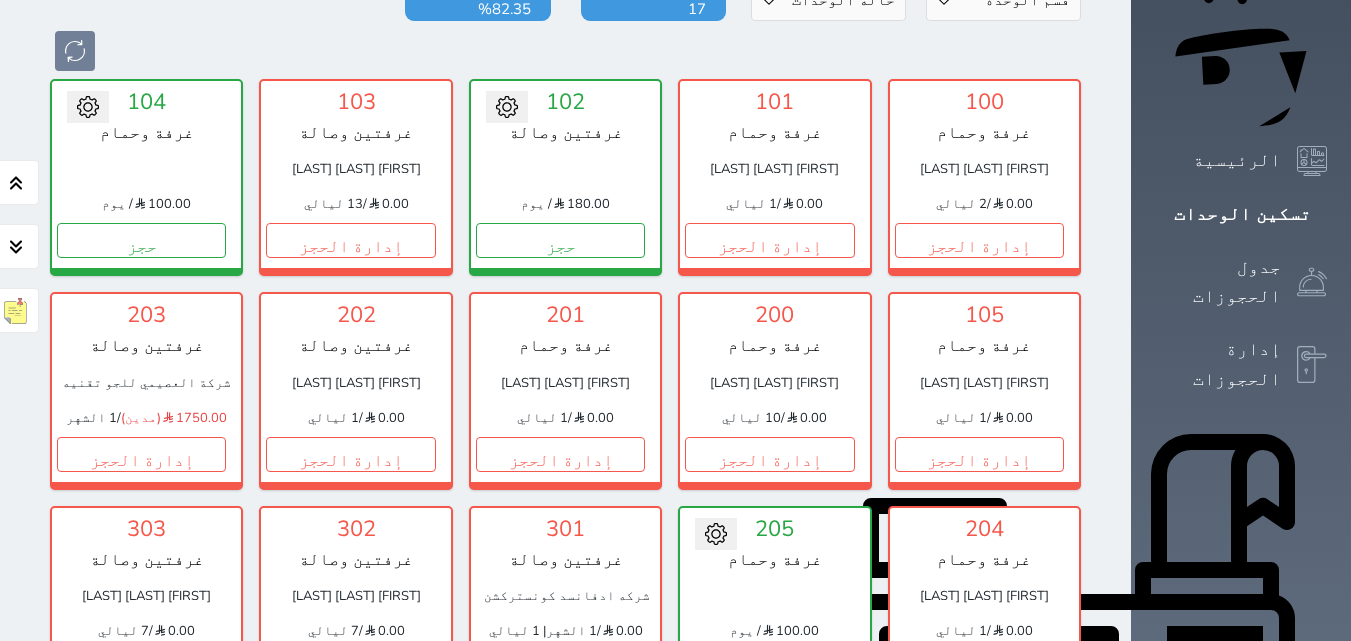 scroll, scrollTop: 200, scrollLeft: 0, axis: vertical 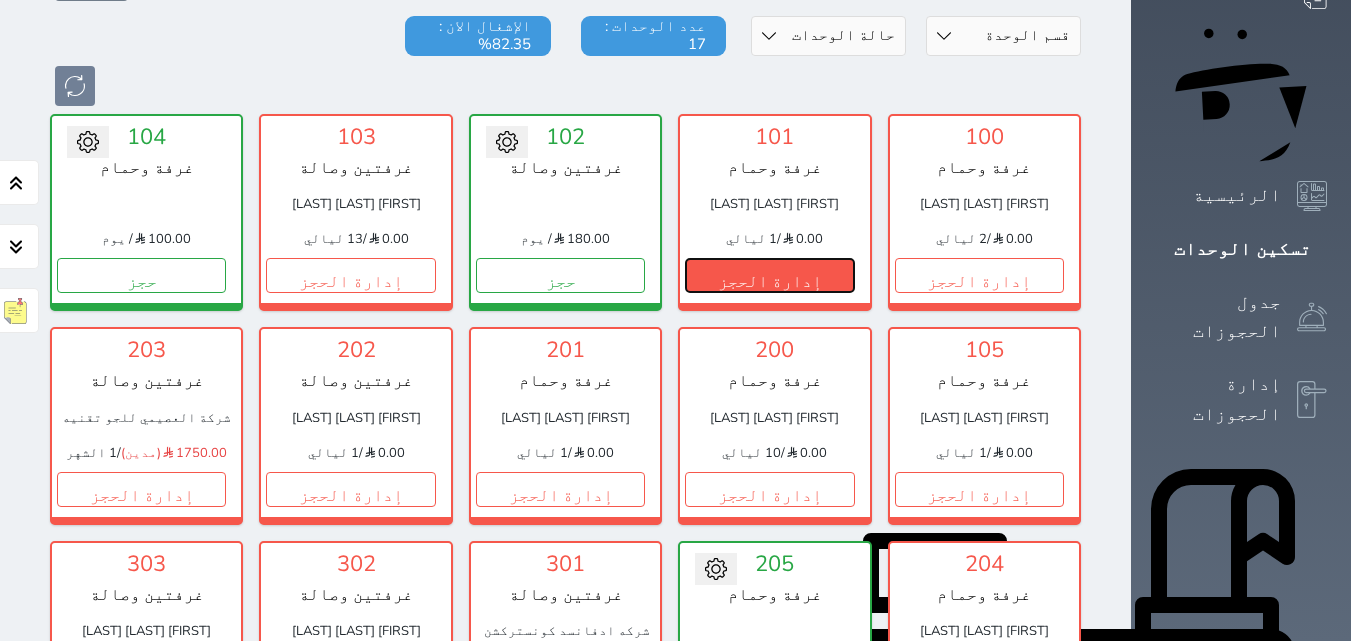 click on "إدارة الحجز" at bounding box center [769, 275] 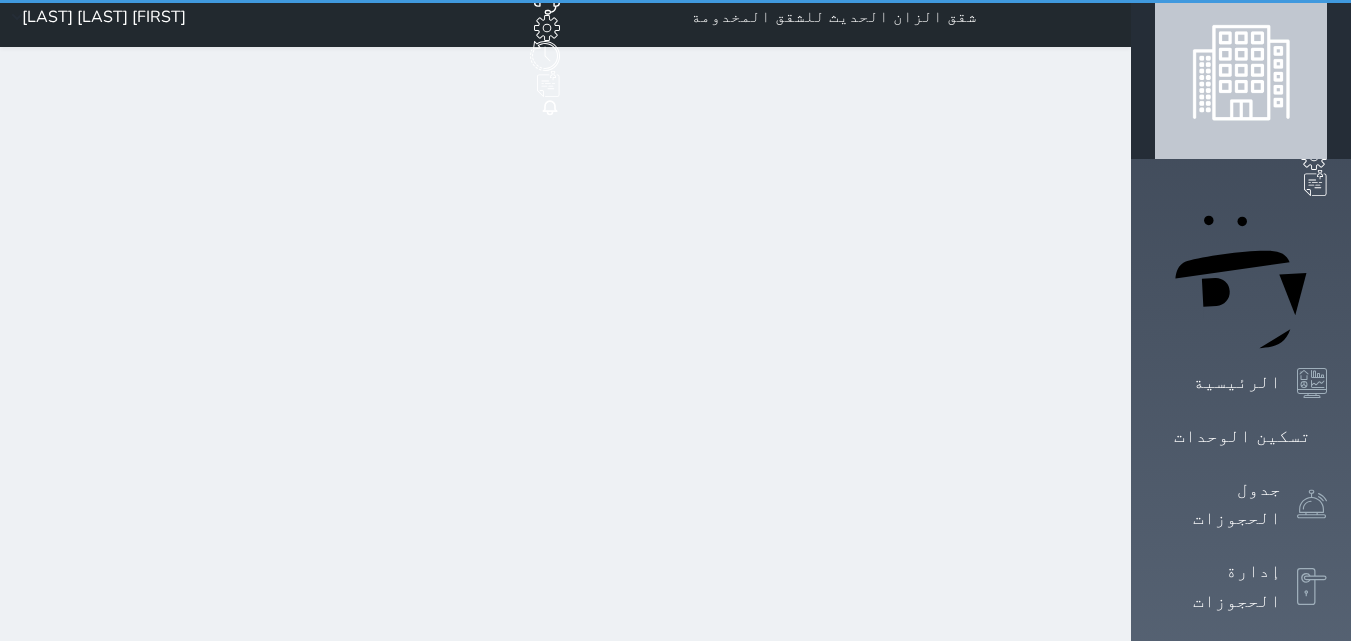 scroll, scrollTop: 0, scrollLeft: 0, axis: both 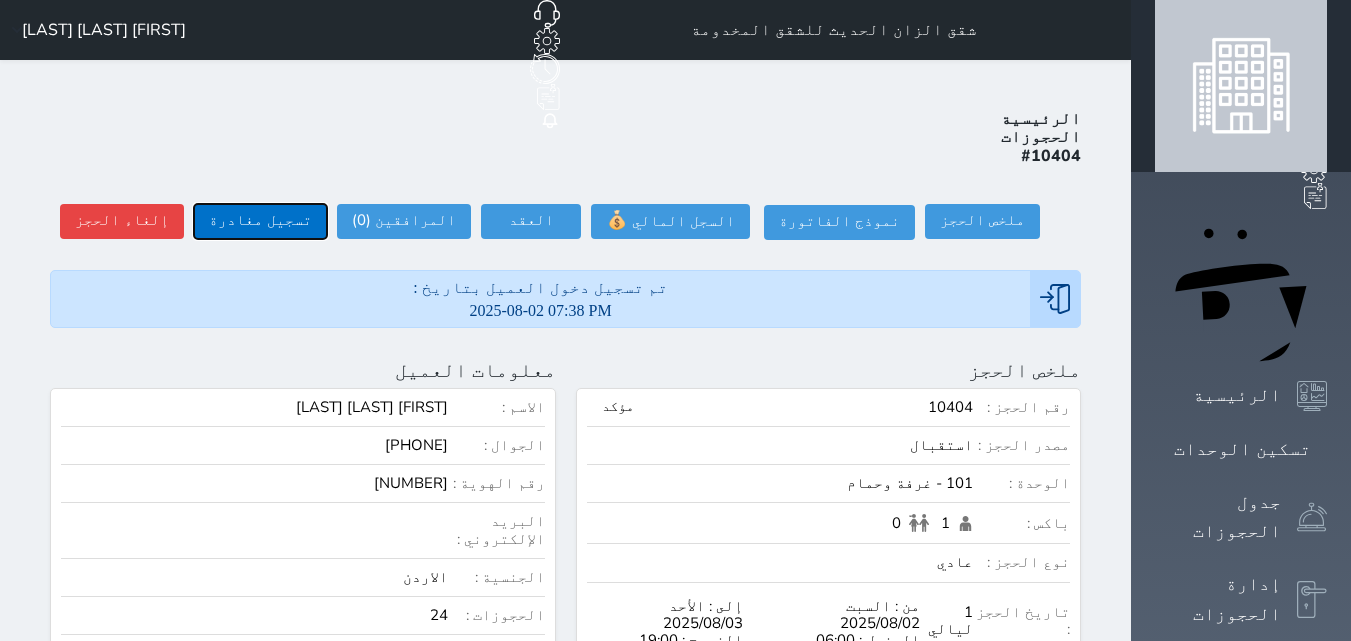 click on "تسجيل مغادرة" at bounding box center (260, 221) 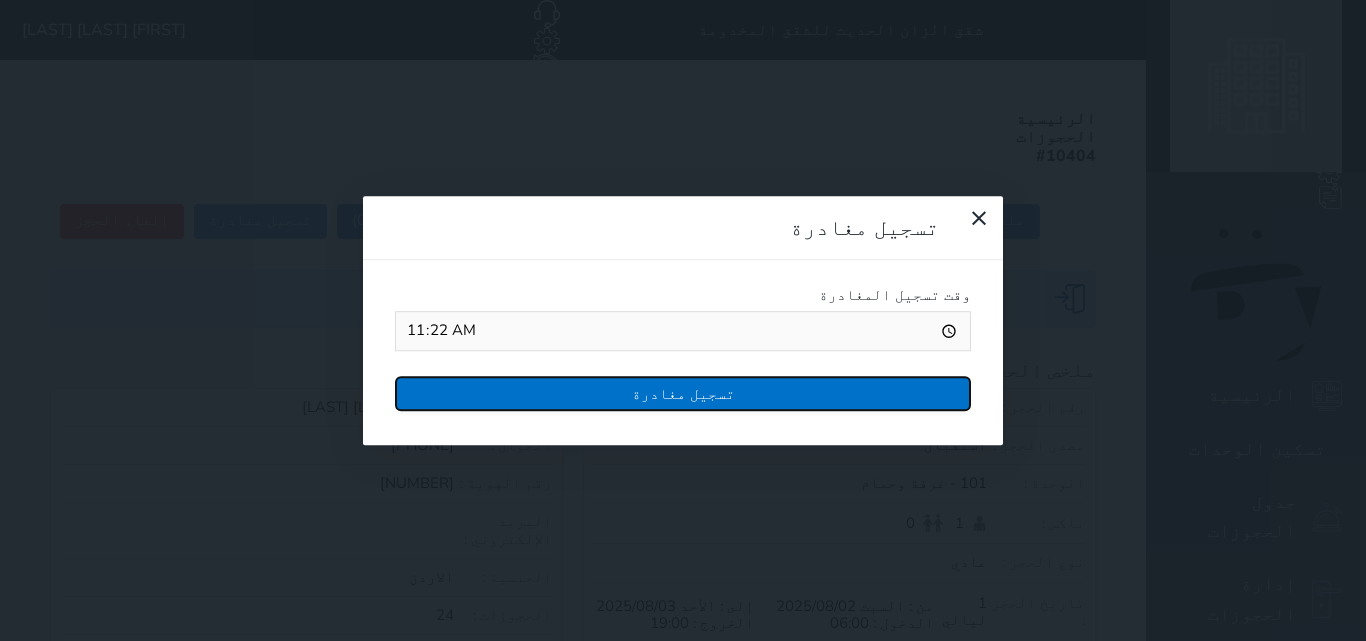 click on "تسجيل مغادرة" at bounding box center [683, 393] 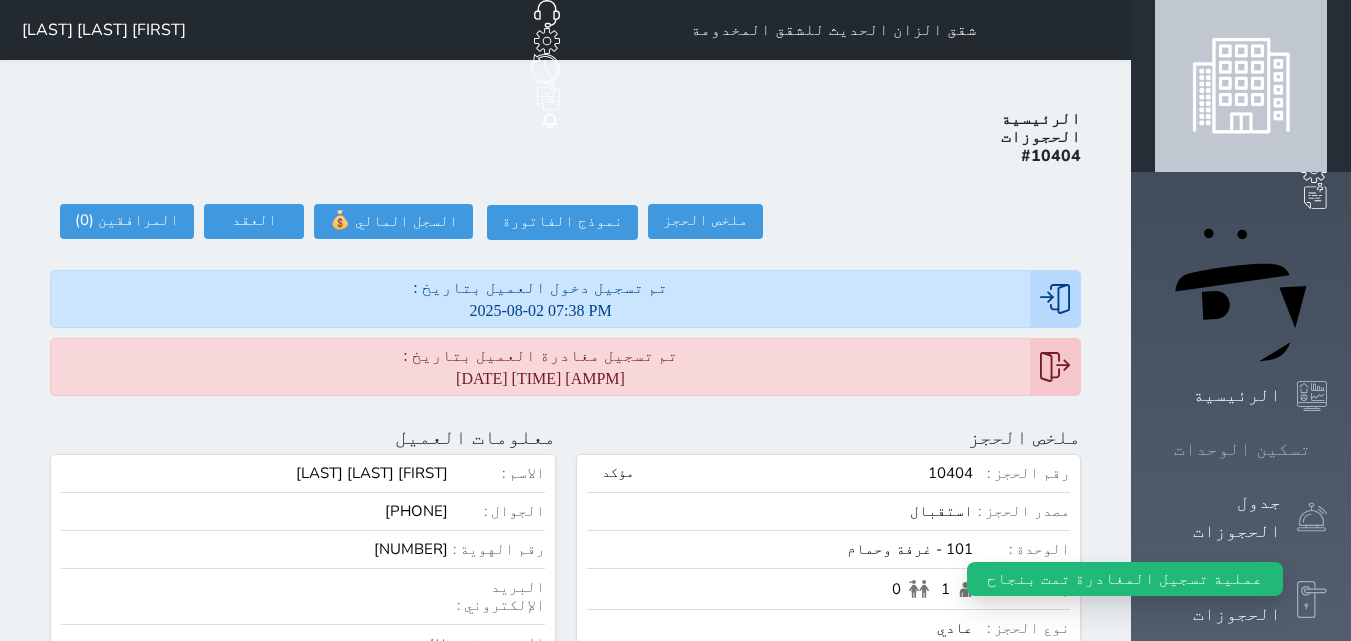 click 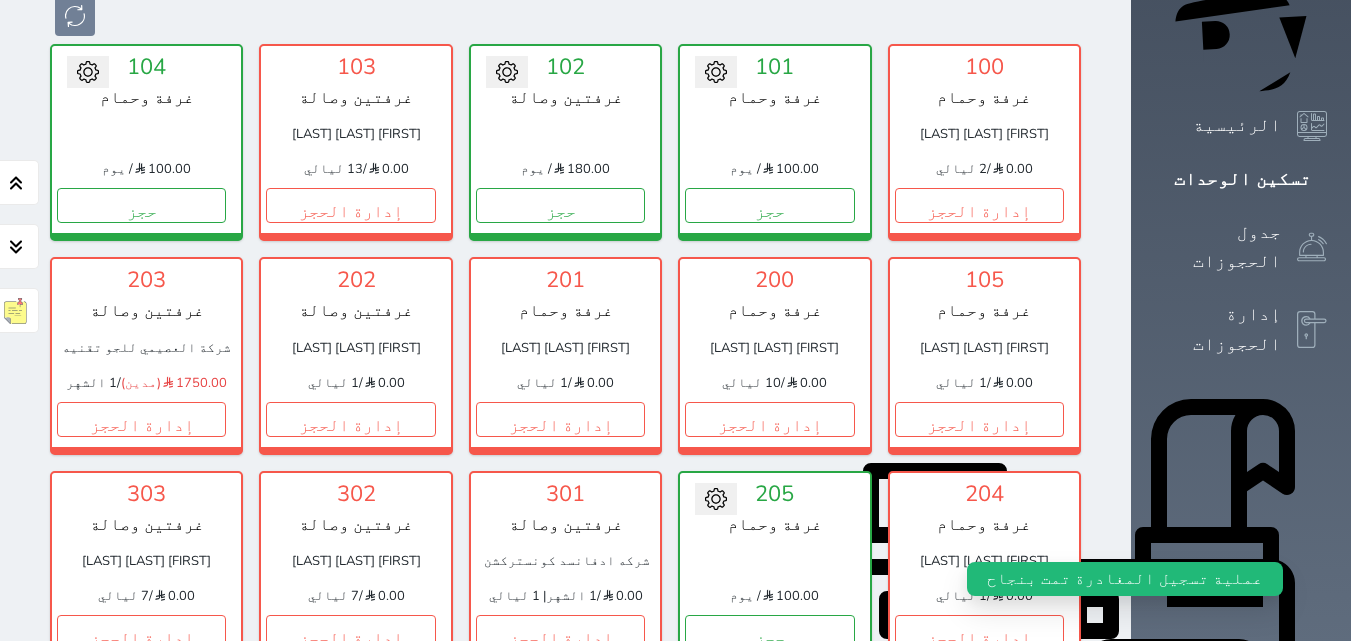 scroll, scrollTop: 278, scrollLeft: 0, axis: vertical 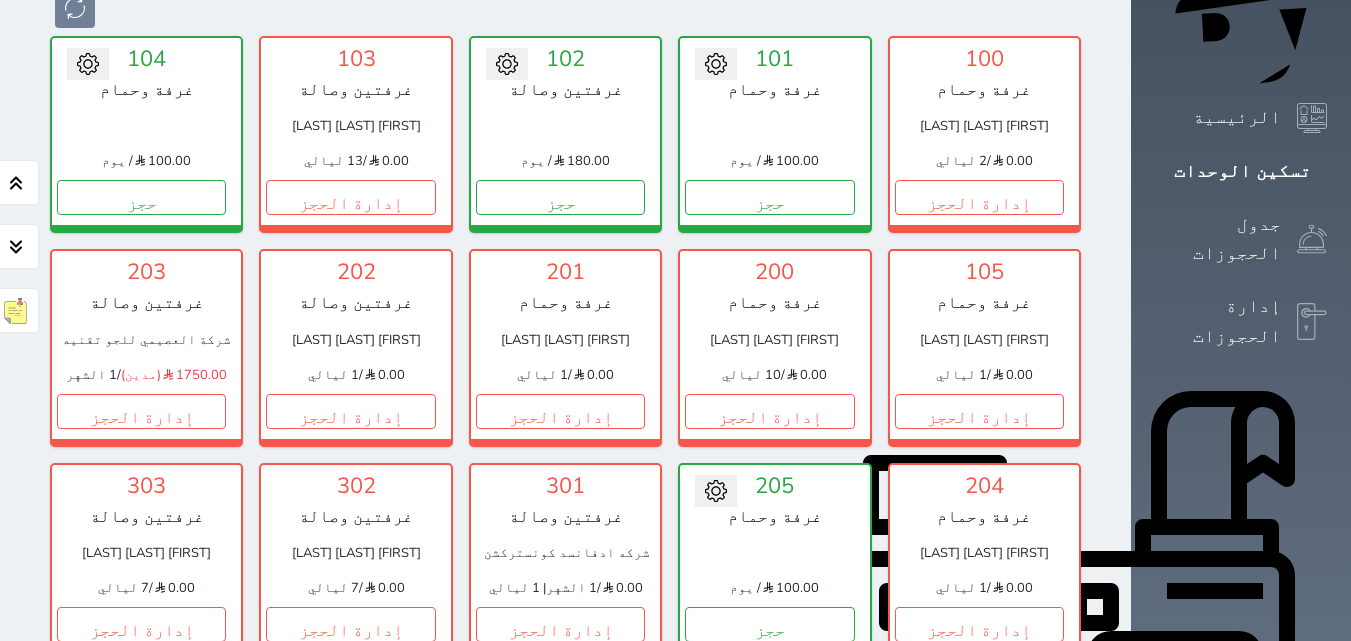 click on "إدارة الحجز" at bounding box center (769, 838) 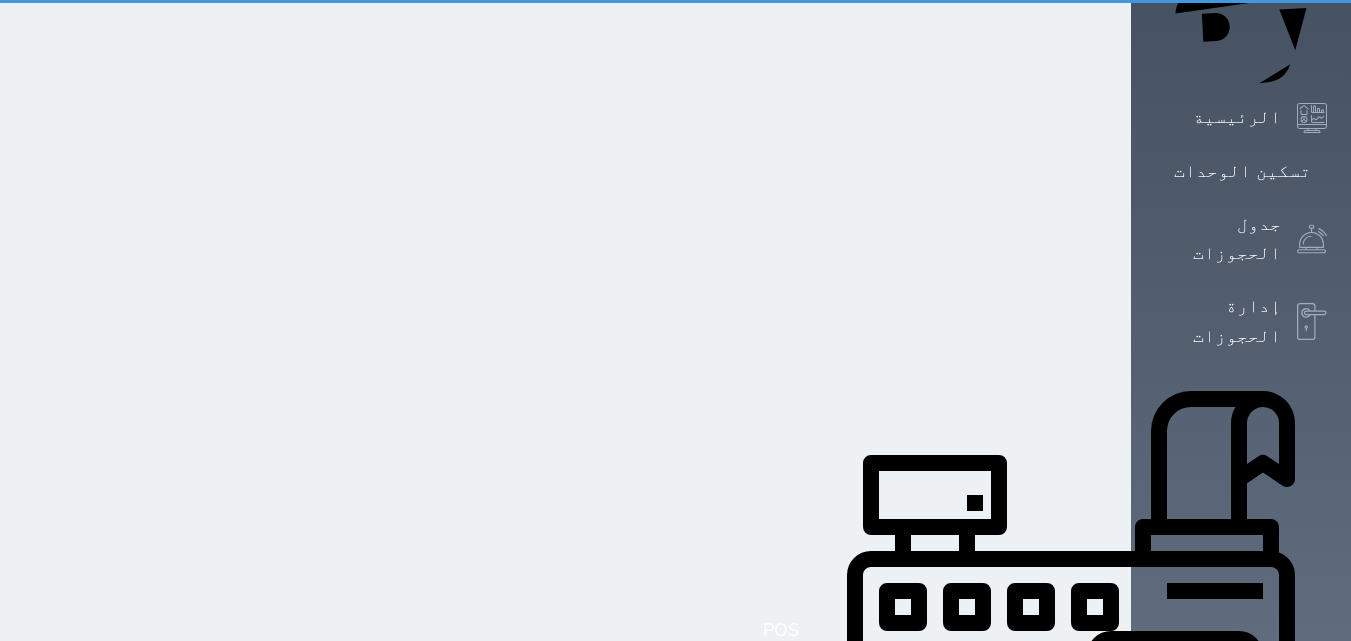 scroll, scrollTop: 0, scrollLeft: 0, axis: both 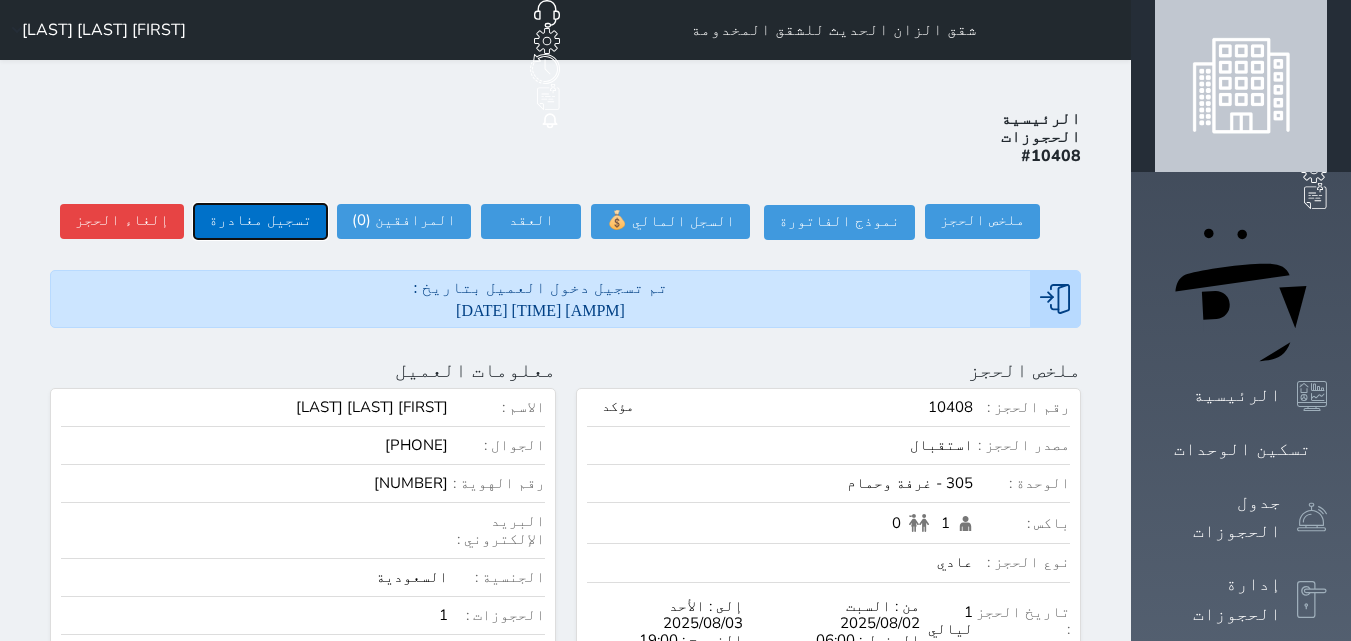 click on "تسجيل مغادرة" at bounding box center (260, 221) 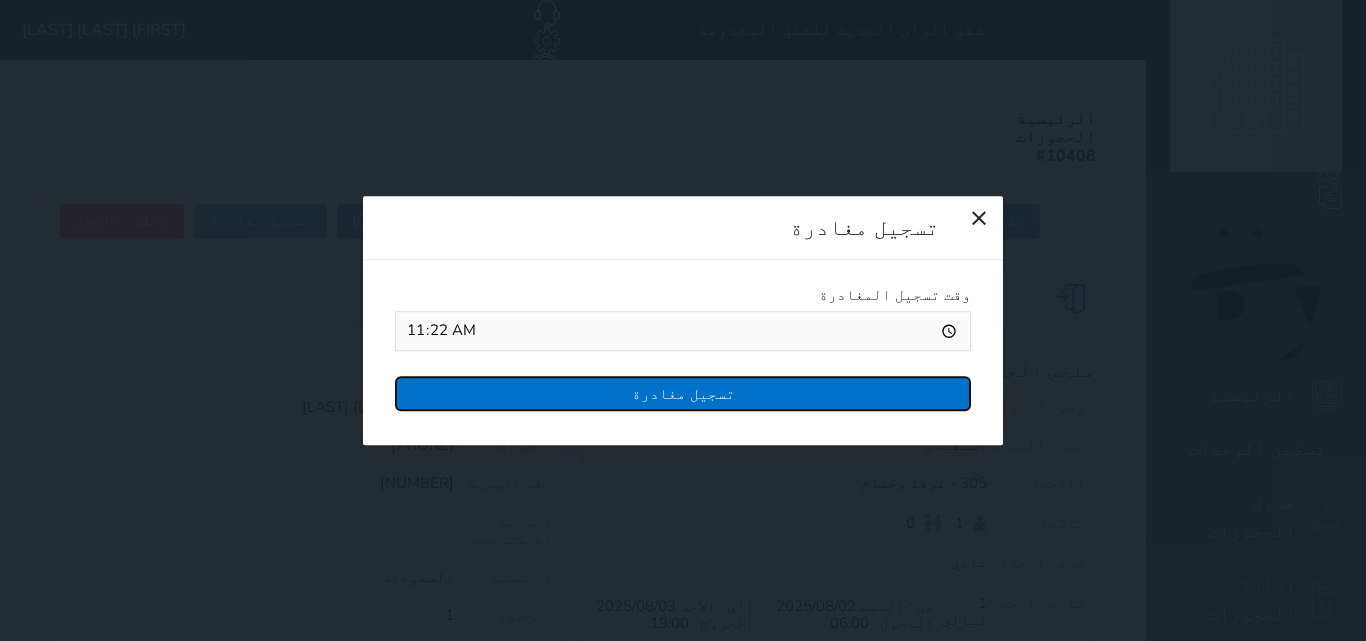 click on "تسجيل مغادرة" at bounding box center (683, 393) 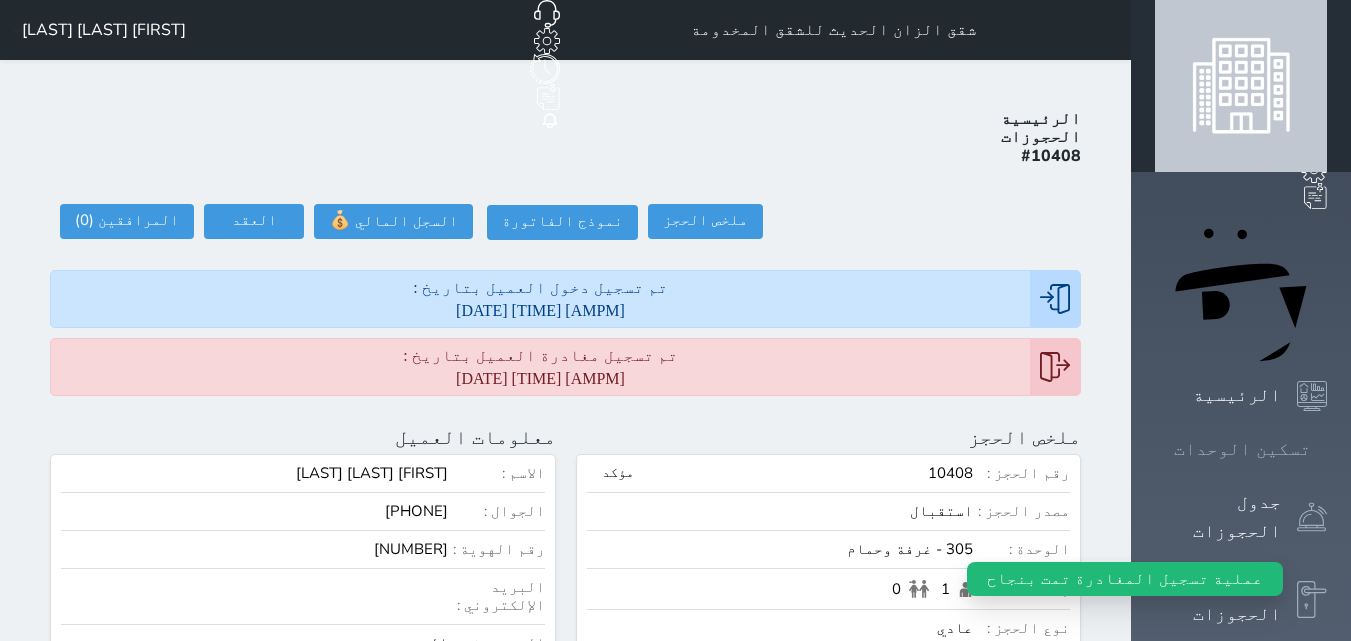 click 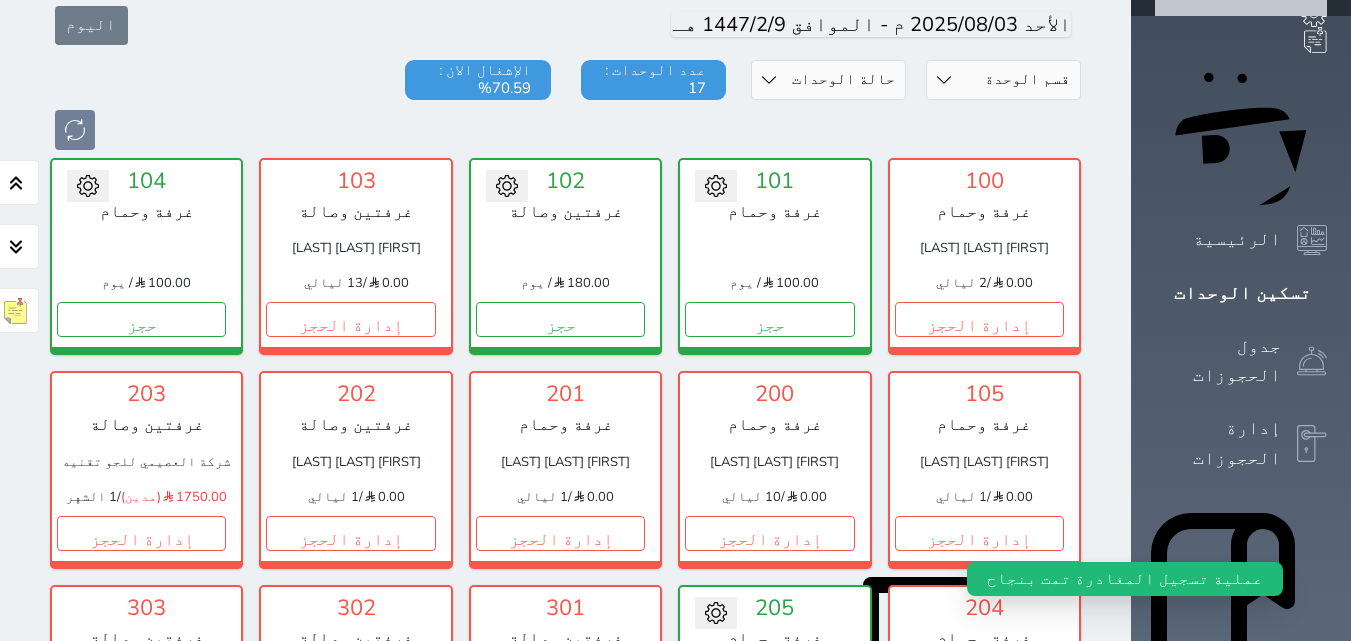 scroll, scrollTop: 178, scrollLeft: 0, axis: vertical 